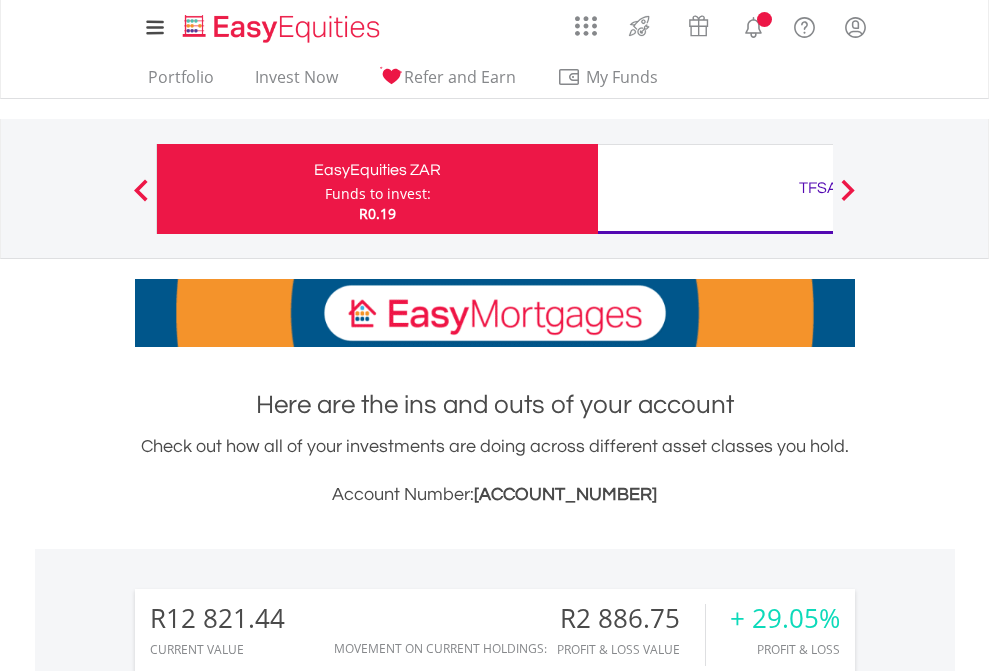scroll, scrollTop: 0, scrollLeft: 0, axis: both 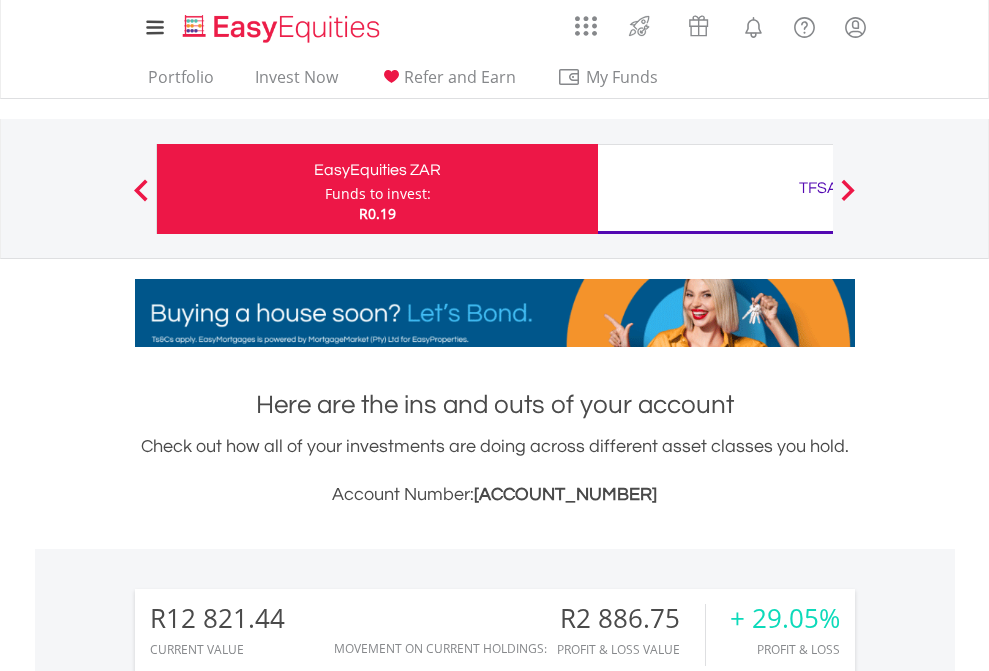 click on "Funds to invest:" at bounding box center [378, 194] 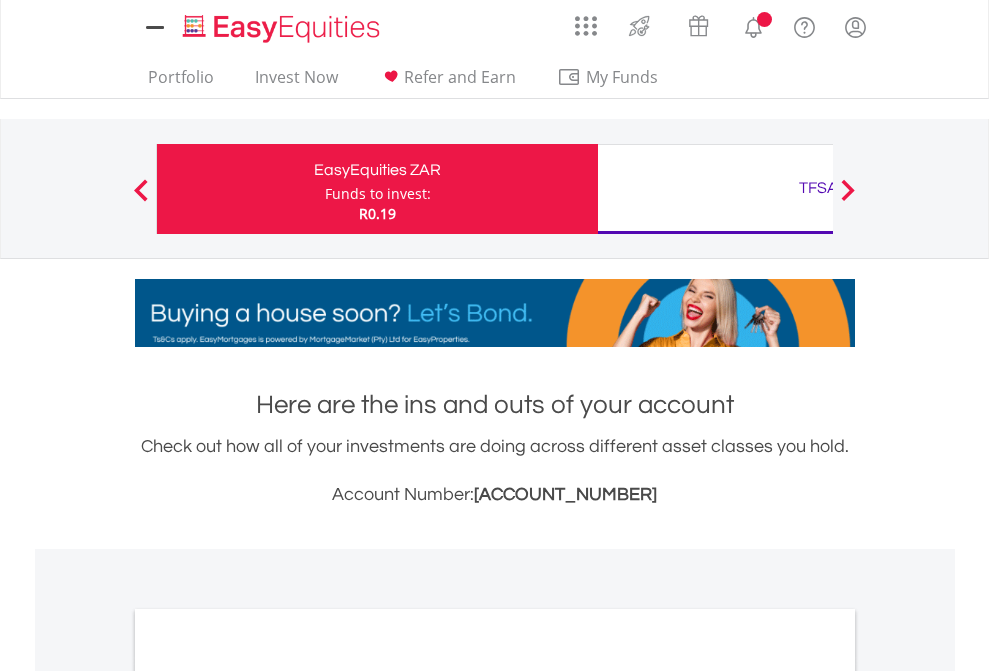 scroll, scrollTop: 0, scrollLeft: 0, axis: both 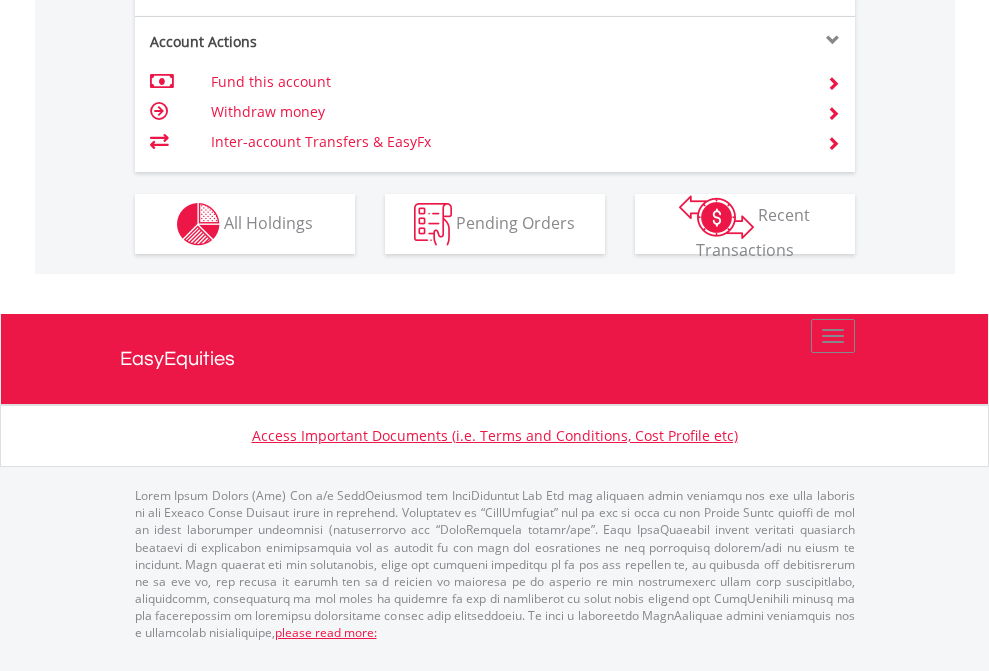 click on "Investment types" at bounding box center (706, -337) 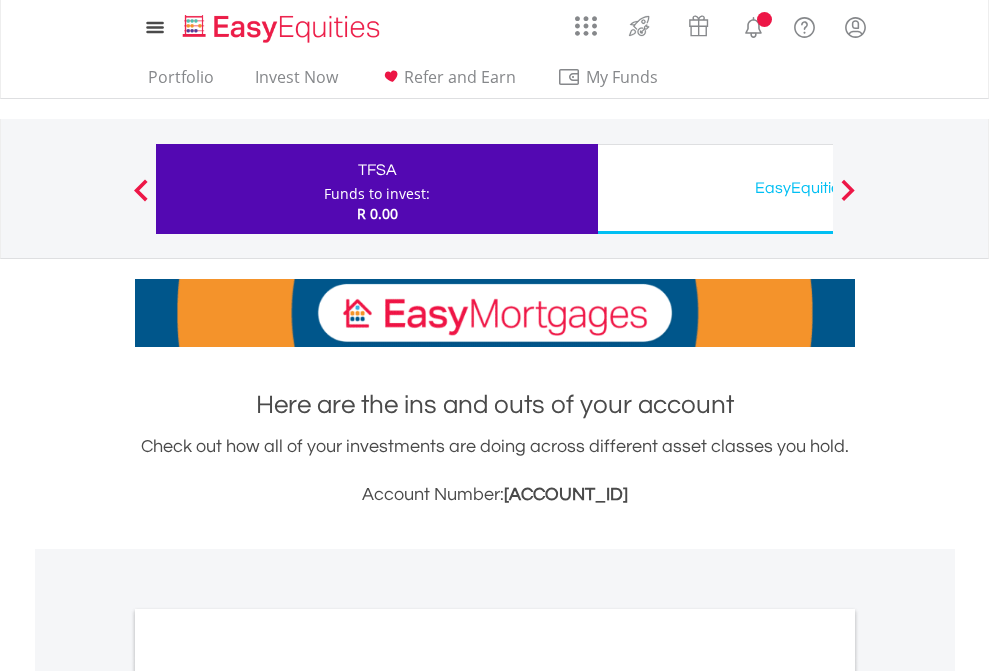 scroll, scrollTop: 0, scrollLeft: 0, axis: both 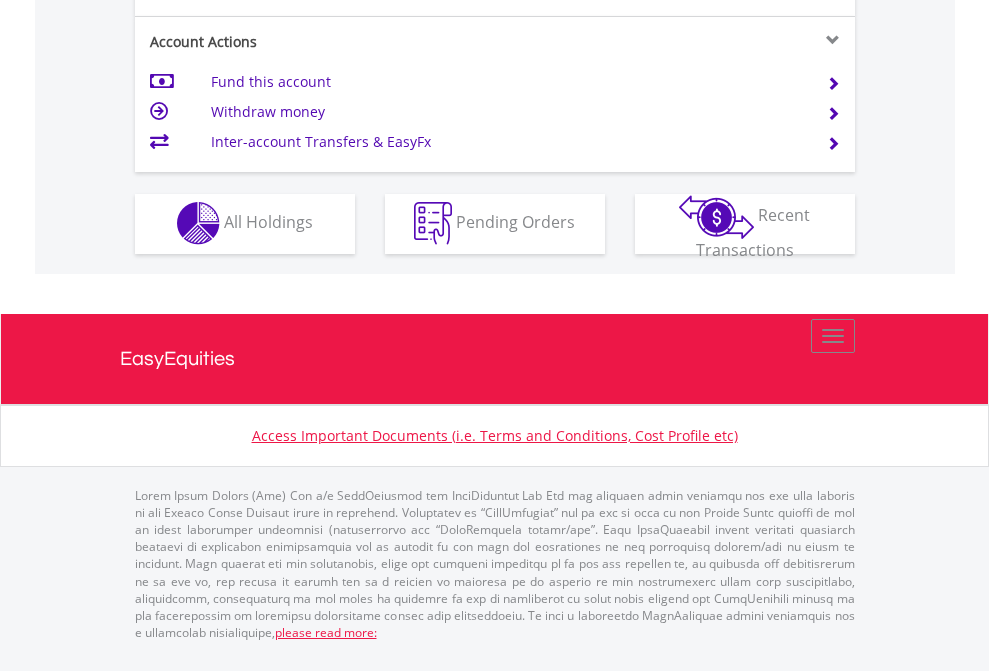 click on "Investment types" at bounding box center [706, -353] 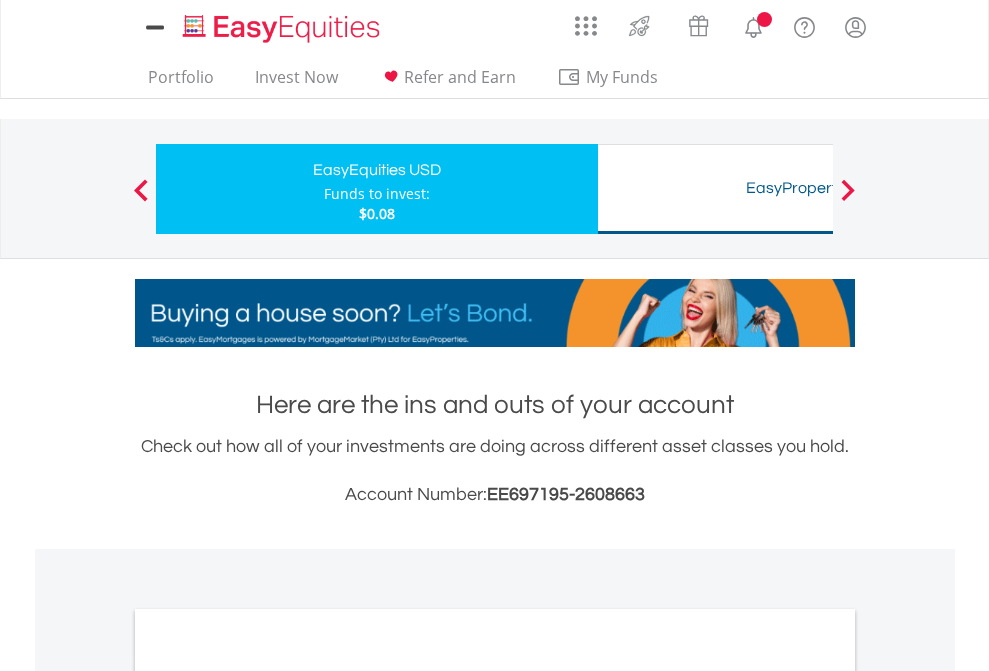 scroll, scrollTop: 0, scrollLeft: 0, axis: both 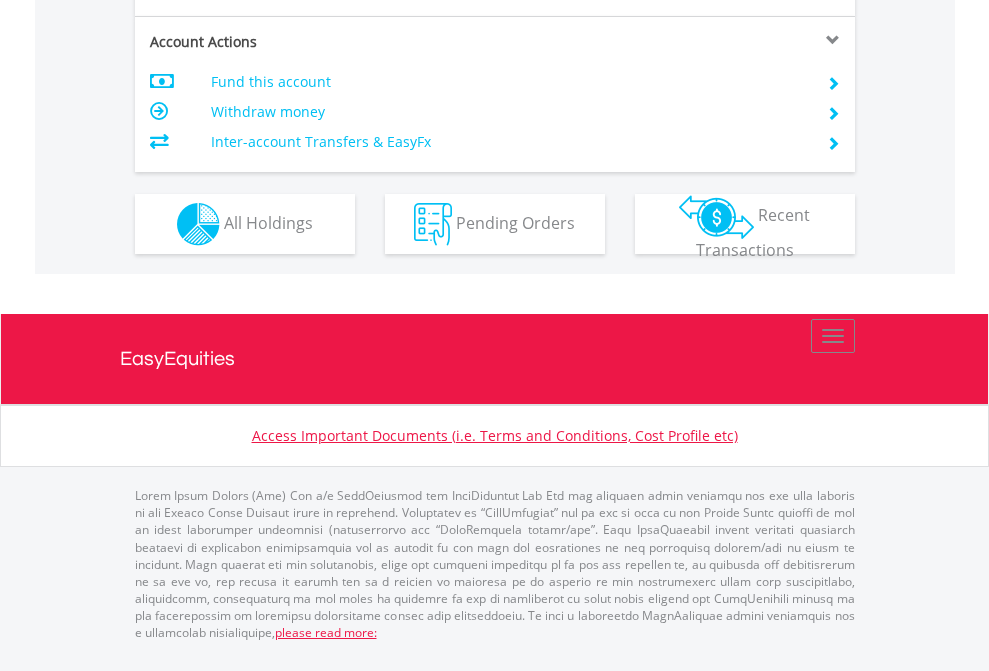 click on "Investment types" at bounding box center [706, -337] 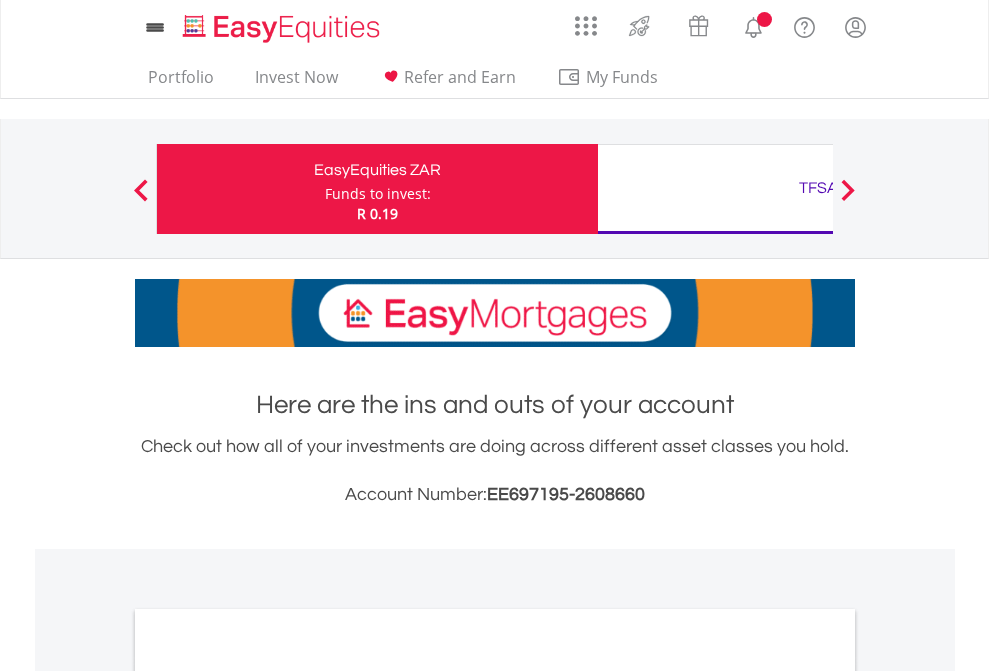 scroll, scrollTop: 1202, scrollLeft: 0, axis: vertical 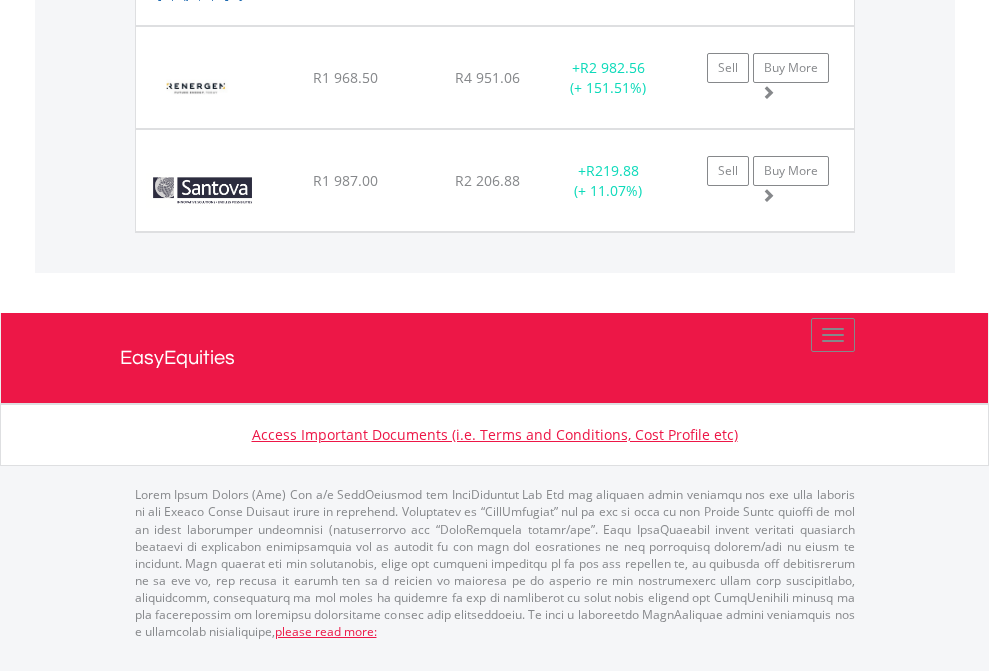 click on "TFSA" at bounding box center [818, -1854] 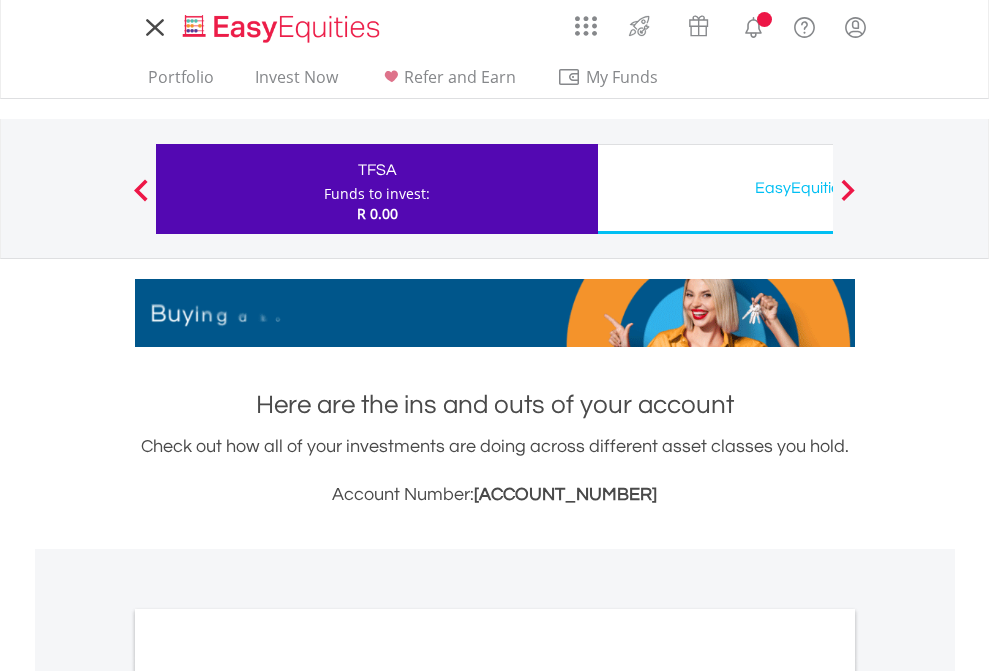 scroll, scrollTop: 0, scrollLeft: 0, axis: both 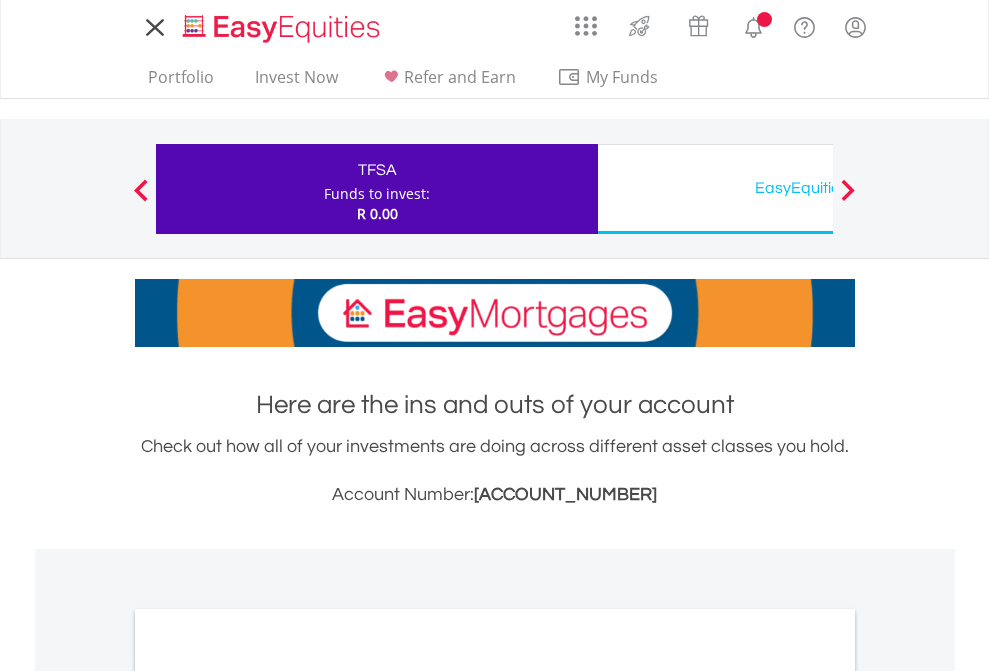 click on "All Holdings" at bounding box center (268, 1096) 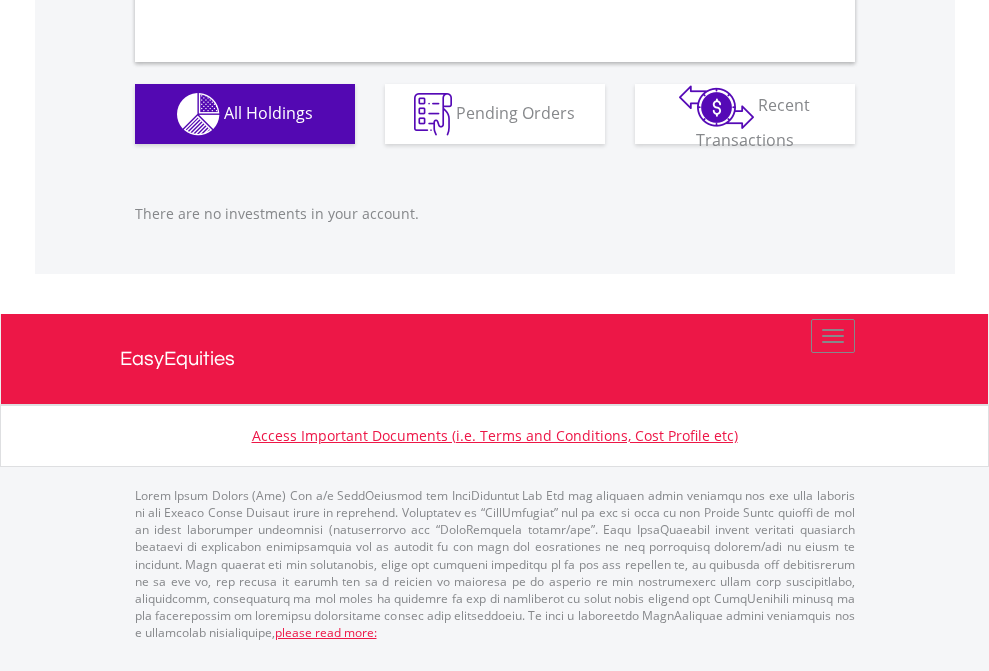 scroll, scrollTop: 1980, scrollLeft: 0, axis: vertical 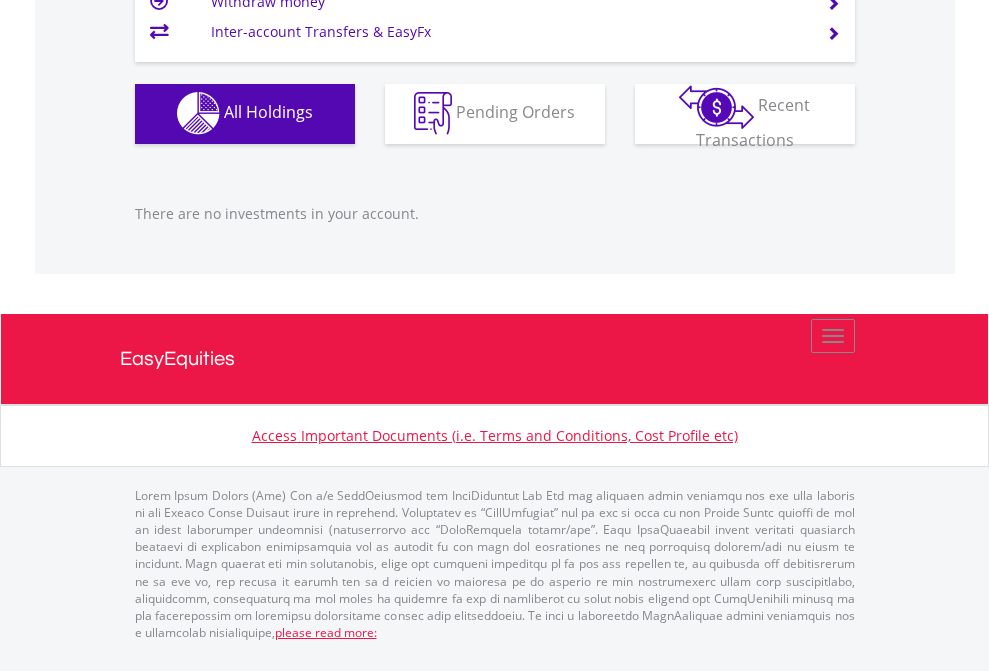click on "EasyEquities USD" at bounding box center [818, -1142] 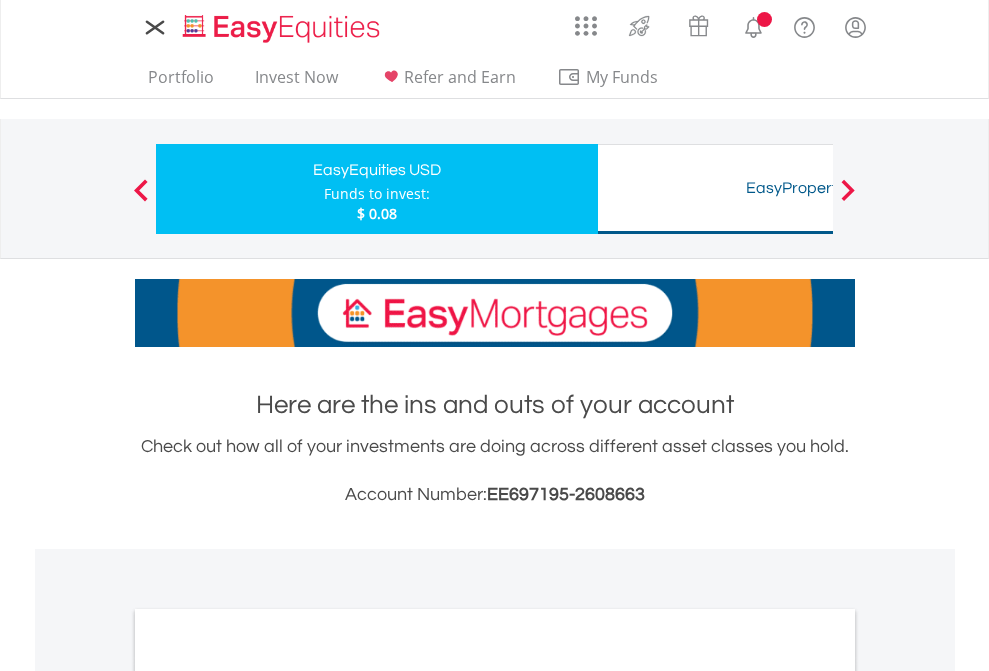 scroll, scrollTop: 0, scrollLeft: 0, axis: both 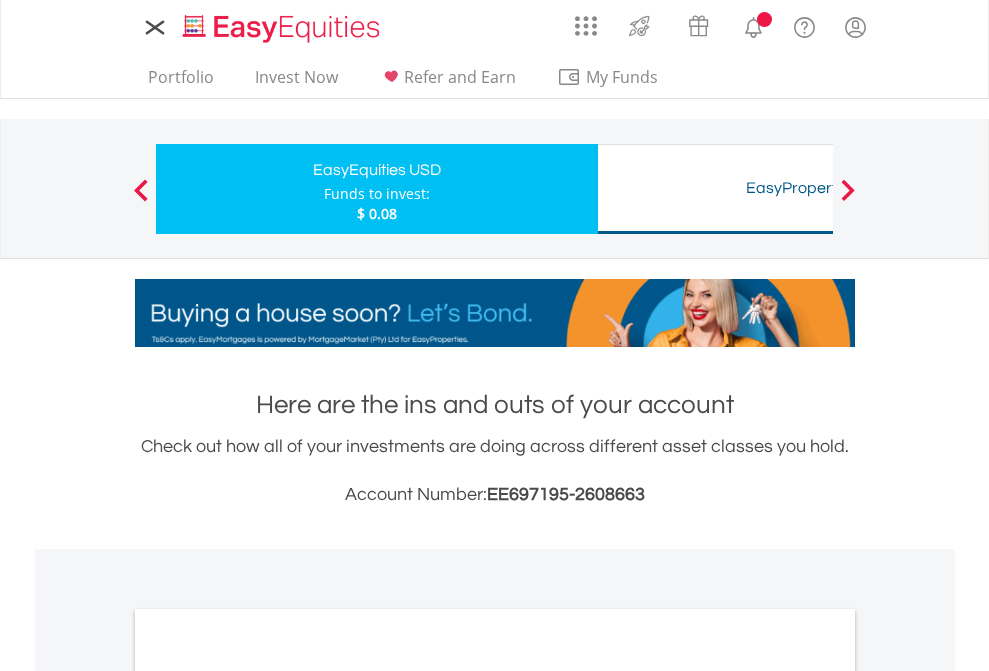 click on "All Holdings" at bounding box center [268, 1096] 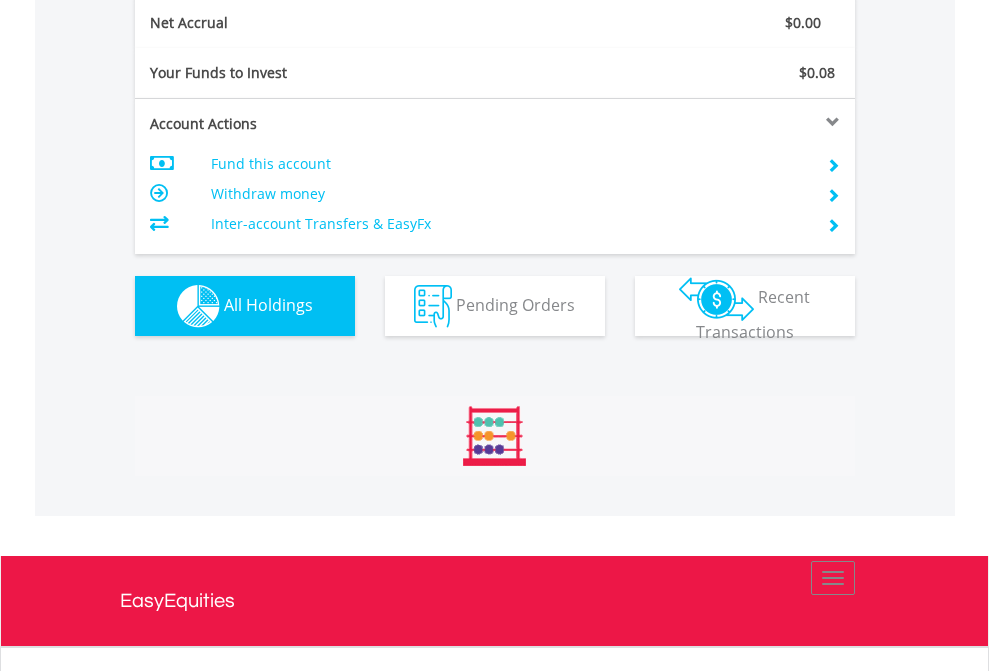 scroll, scrollTop: 999808, scrollLeft: 999687, axis: both 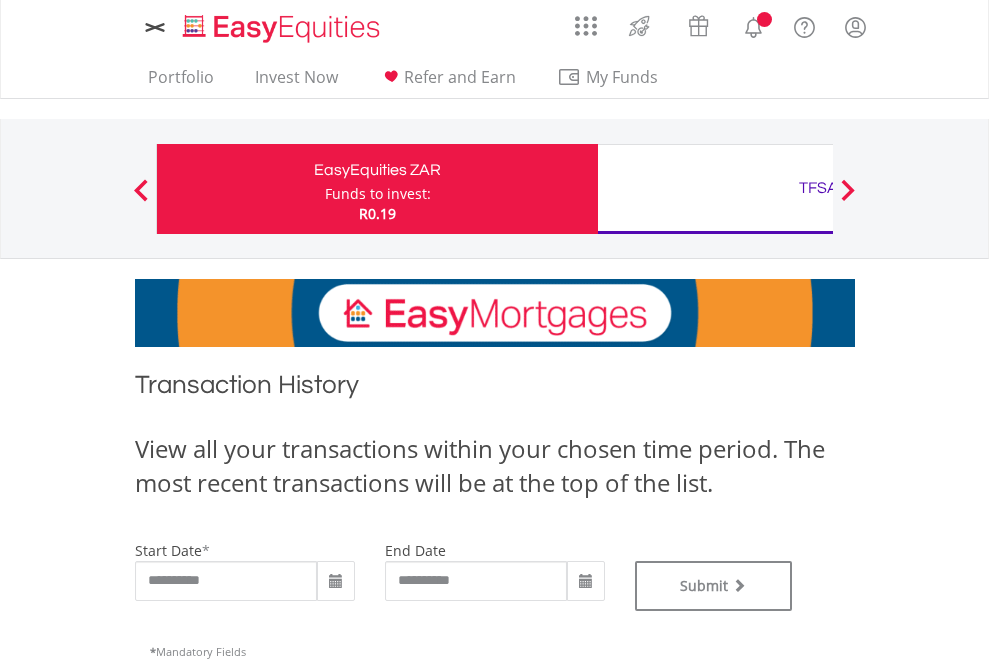 type on "**********" 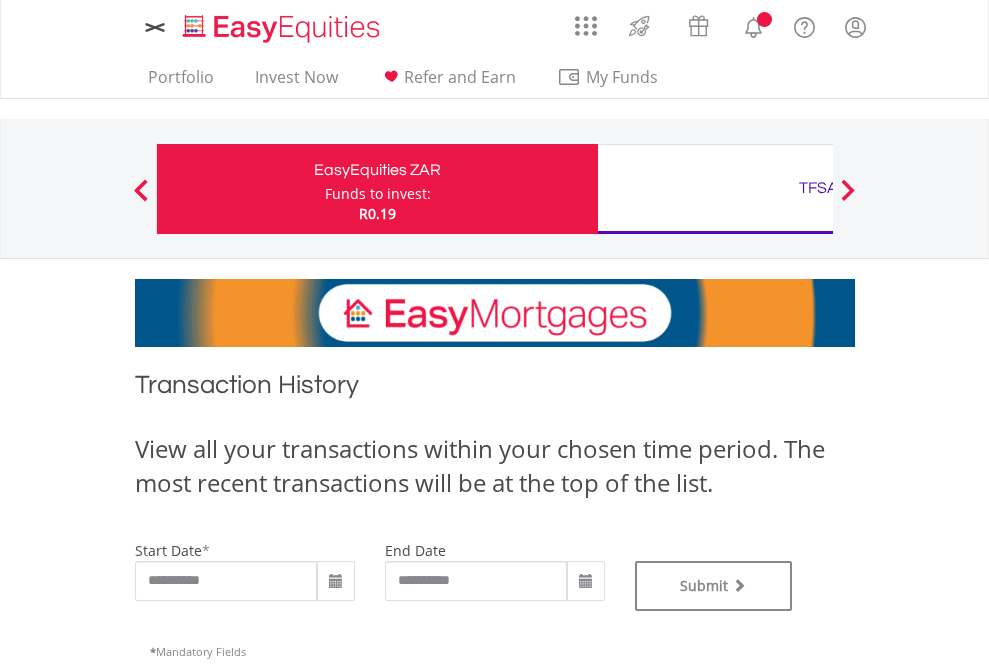 scroll, scrollTop: 0, scrollLeft: 0, axis: both 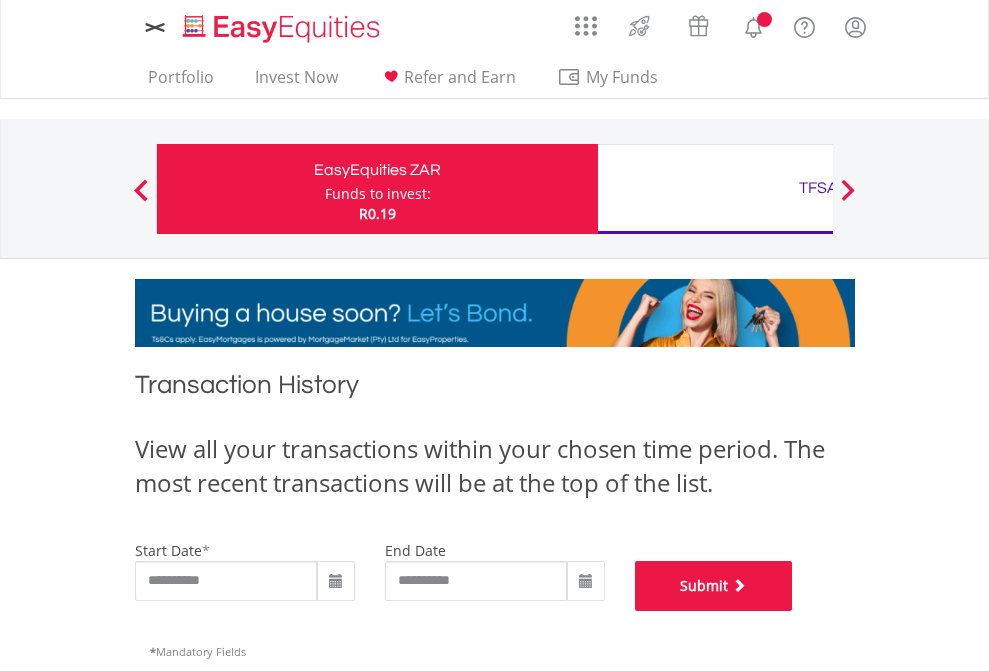 click on "Submit" at bounding box center (714, 586) 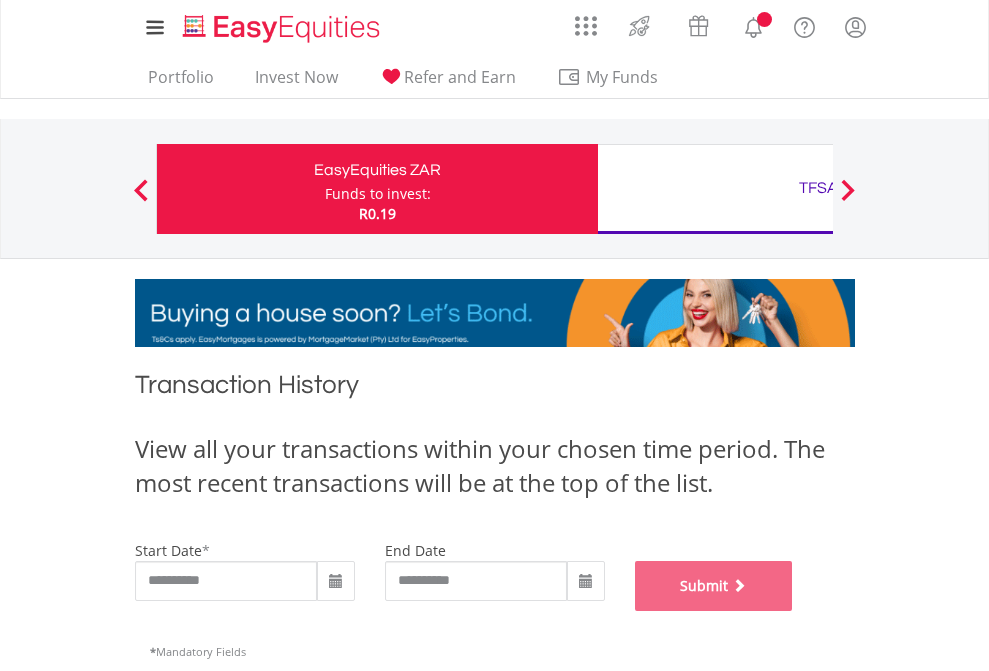 scroll, scrollTop: 811, scrollLeft: 0, axis: vertical 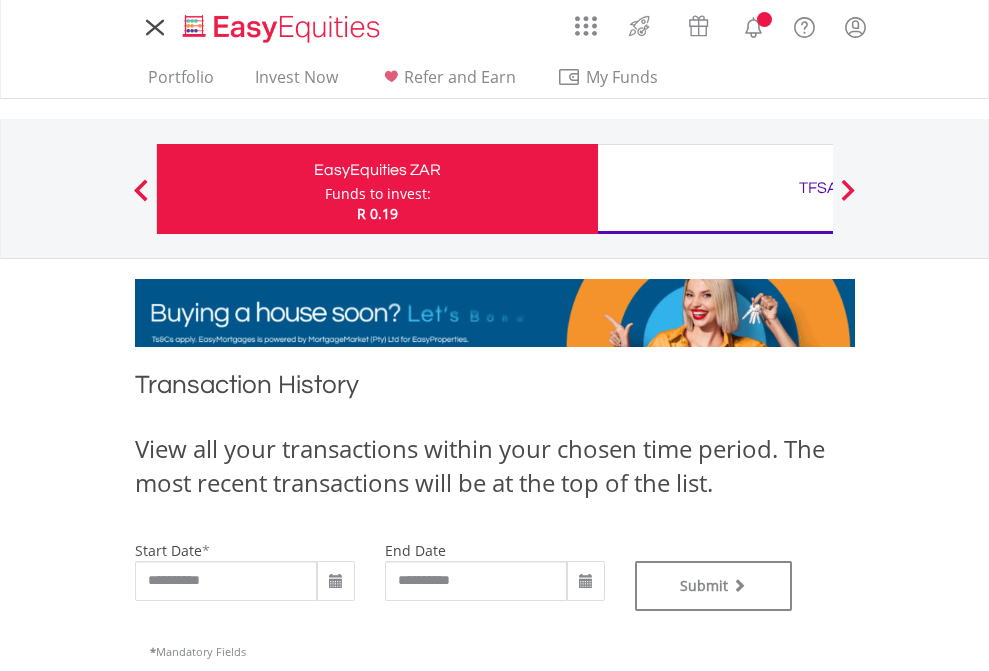 click on "TFSA" at bounding box center (818, 188) 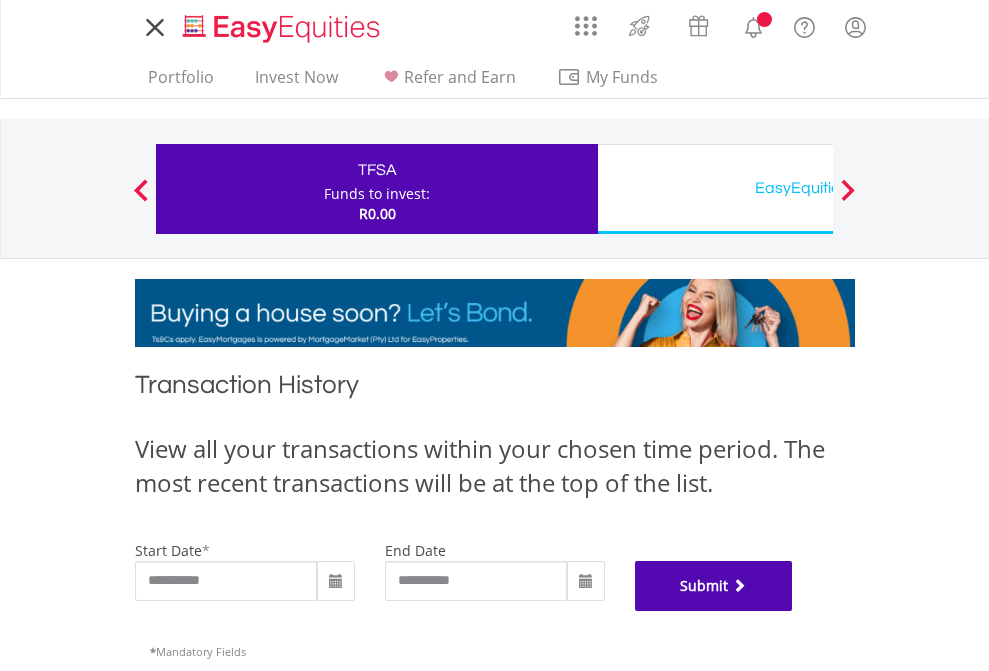 click on "Submit" at bounding box center (714, 586) 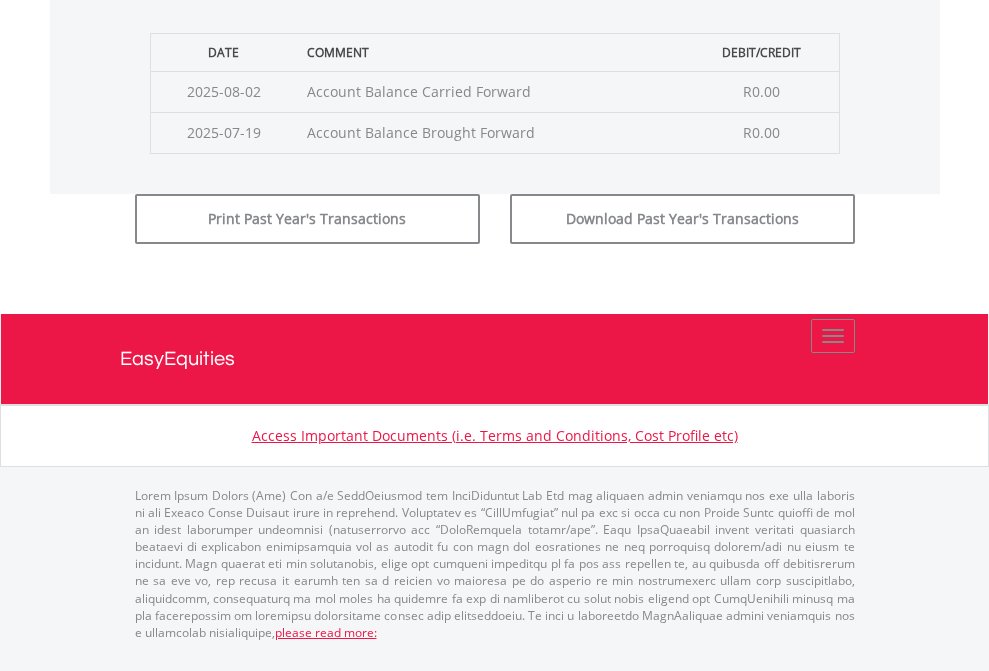 scroll, scrollTop: 811, scrollLeft: 0, axis: vertical 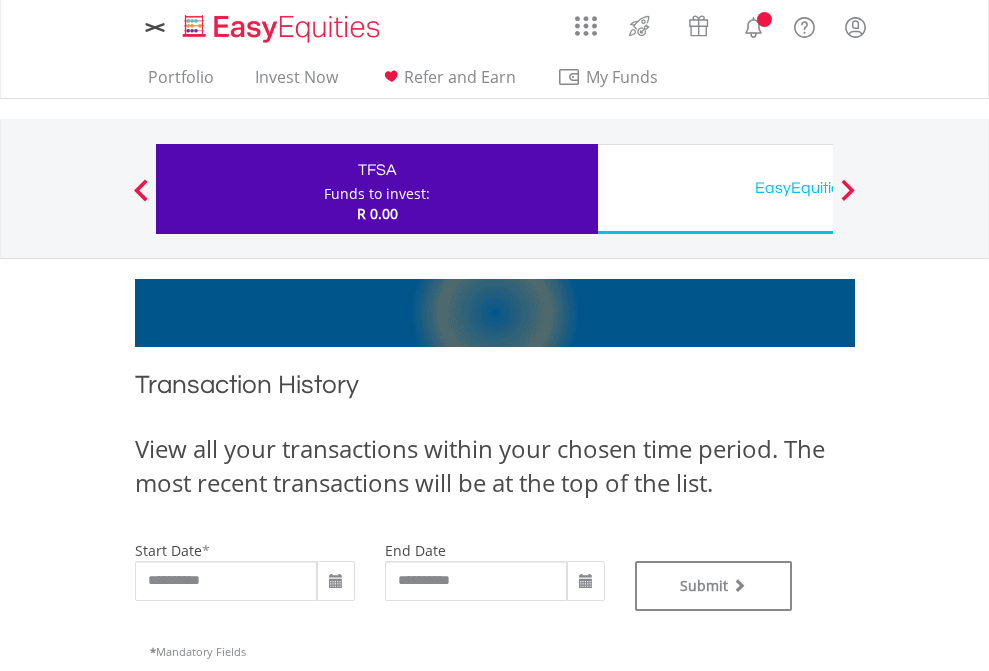click on "EasyEquities USD" at bounding box center (818, 188) 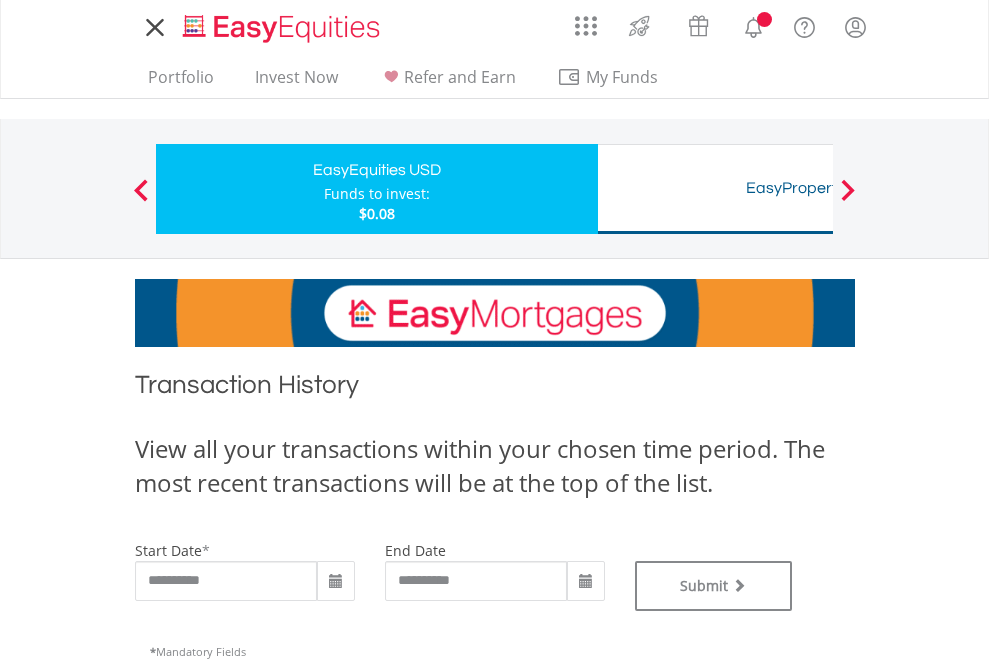 scroll, scrollTop: 0, scrollLeft: 0, axis: both 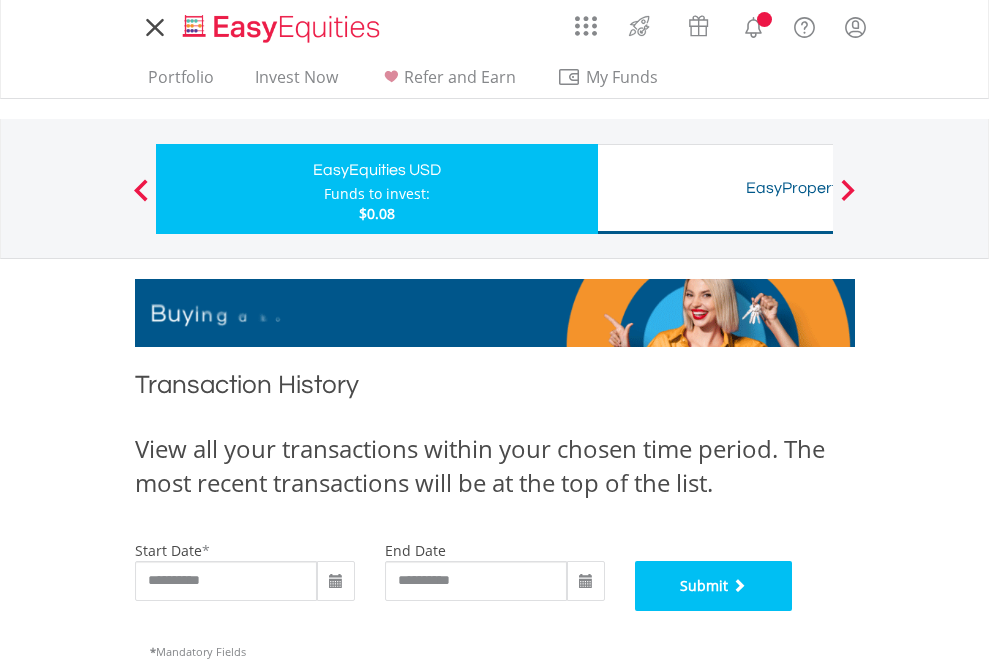 click on "Submit" at bounding box center (714, 586) 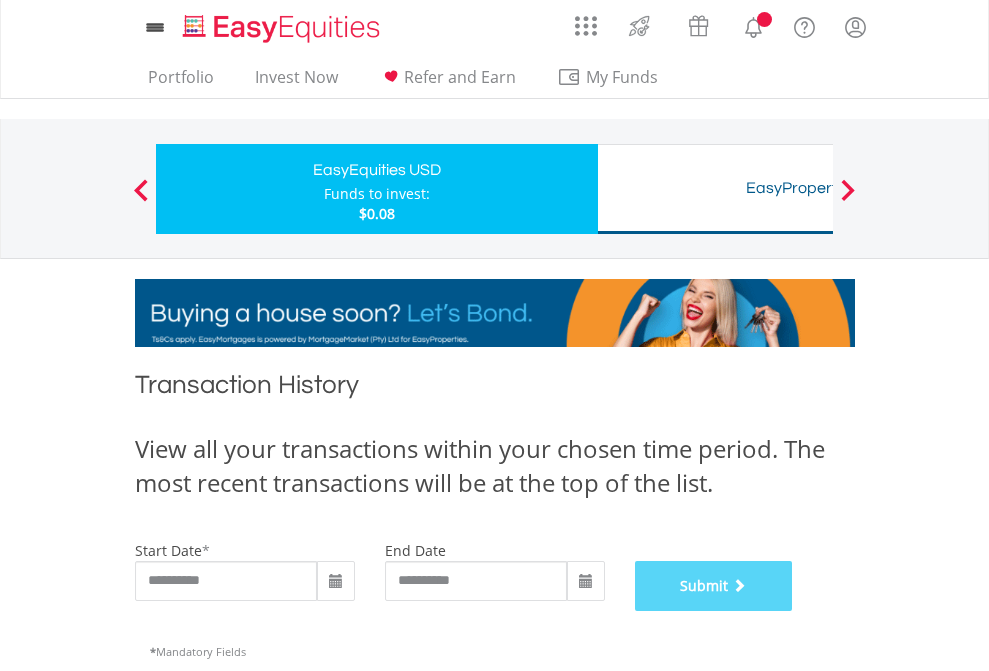scroll, scrollTop: 811, scrollLeft: 0, axis: vertical 